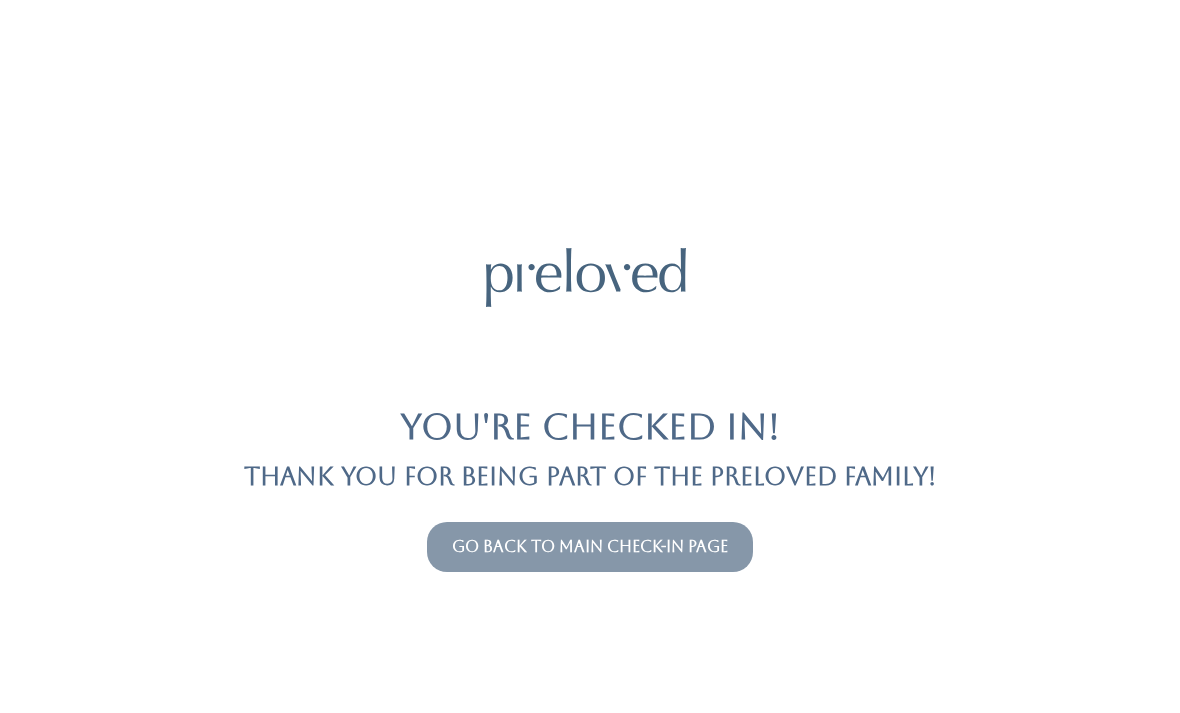 scroll, scrollTop: 0, scrollLeft: 0, axis: both 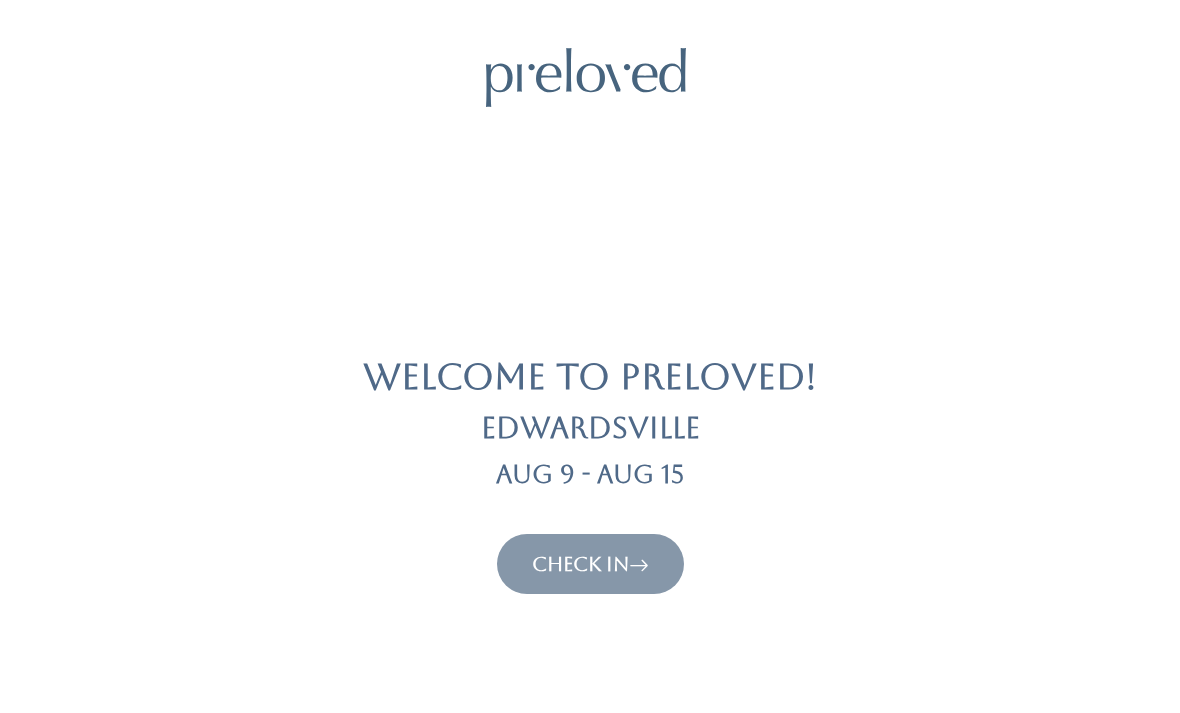 click on "Check In" at bounding box center [590, 564] 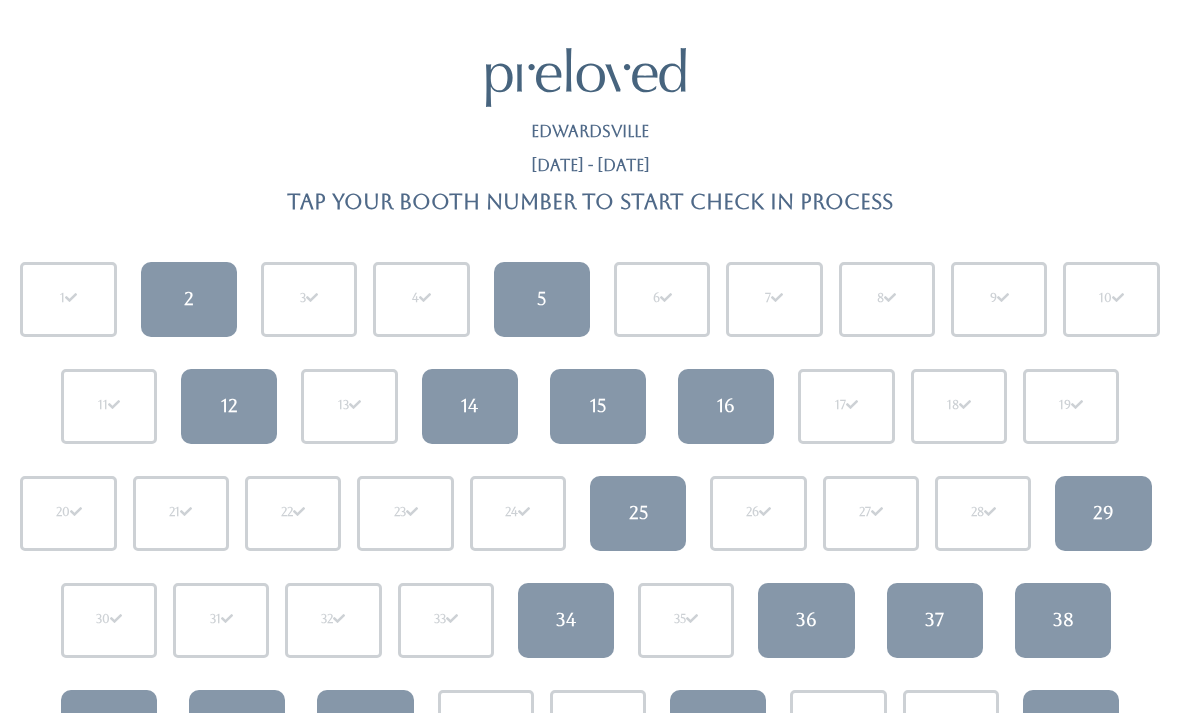 scroll, scrollTop: 0, scrollLeft: 0, axis: both 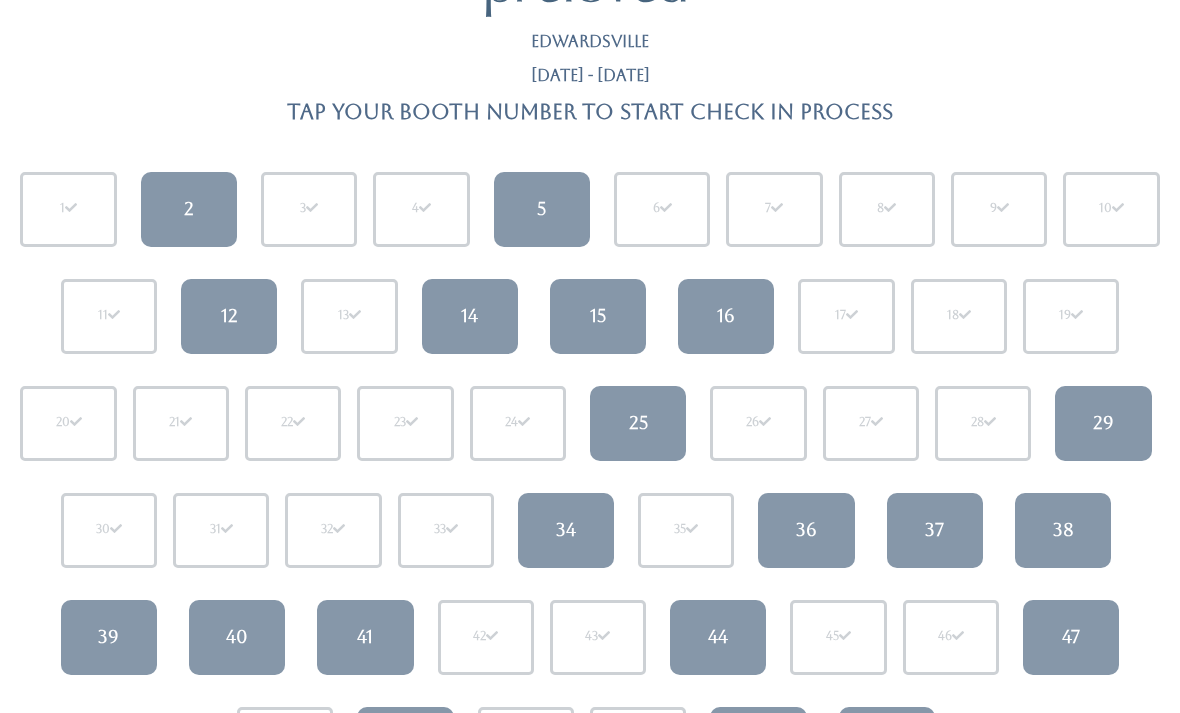 click on "38" at bounding box center [1063, 531] 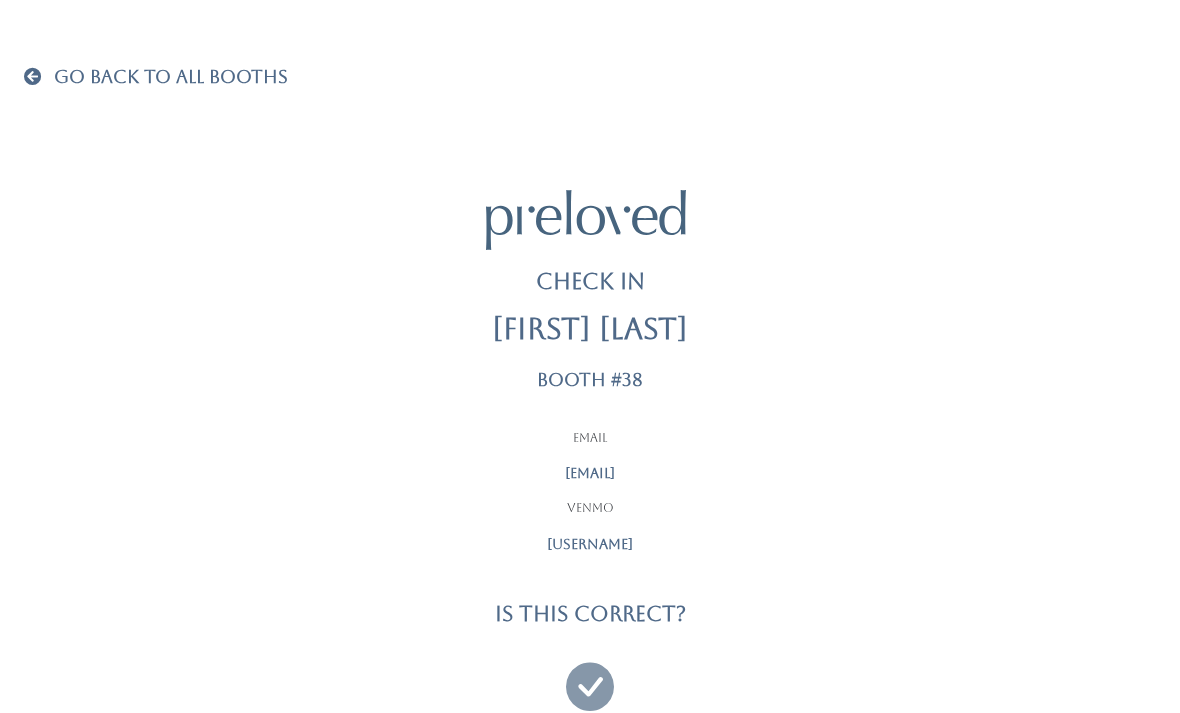 scroll, scrollTop: 0, scrollLeft: 0, axis: both 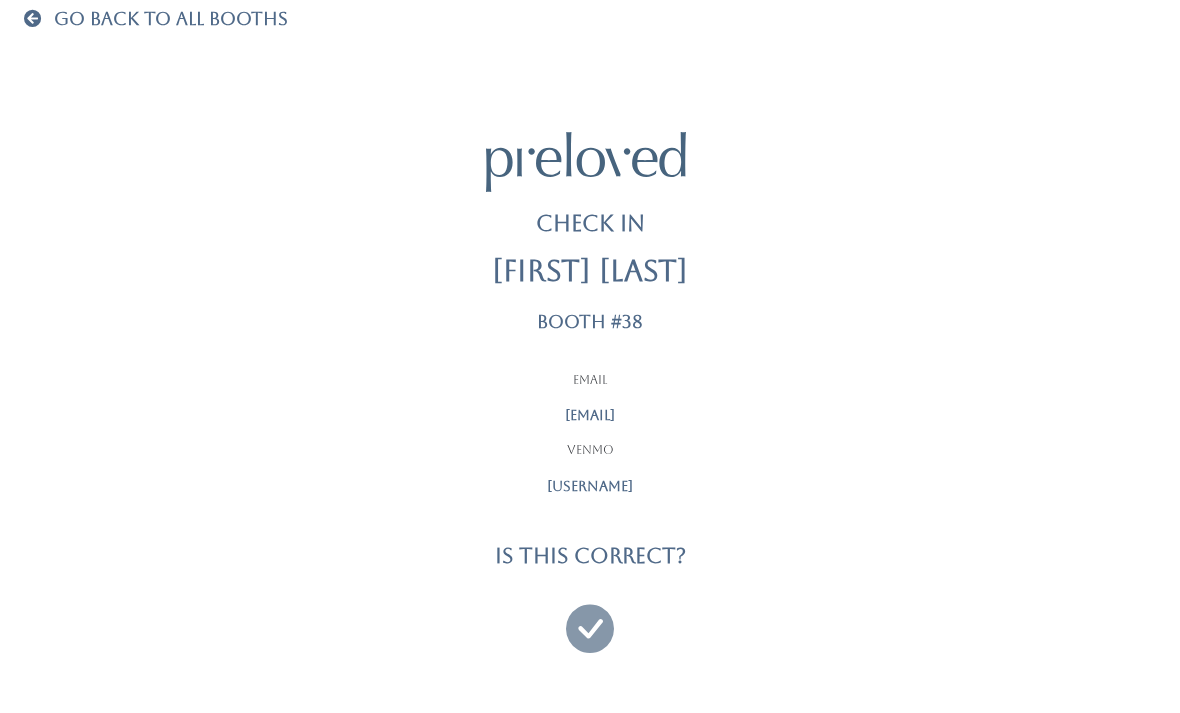 click at bounding box center [590, 620] 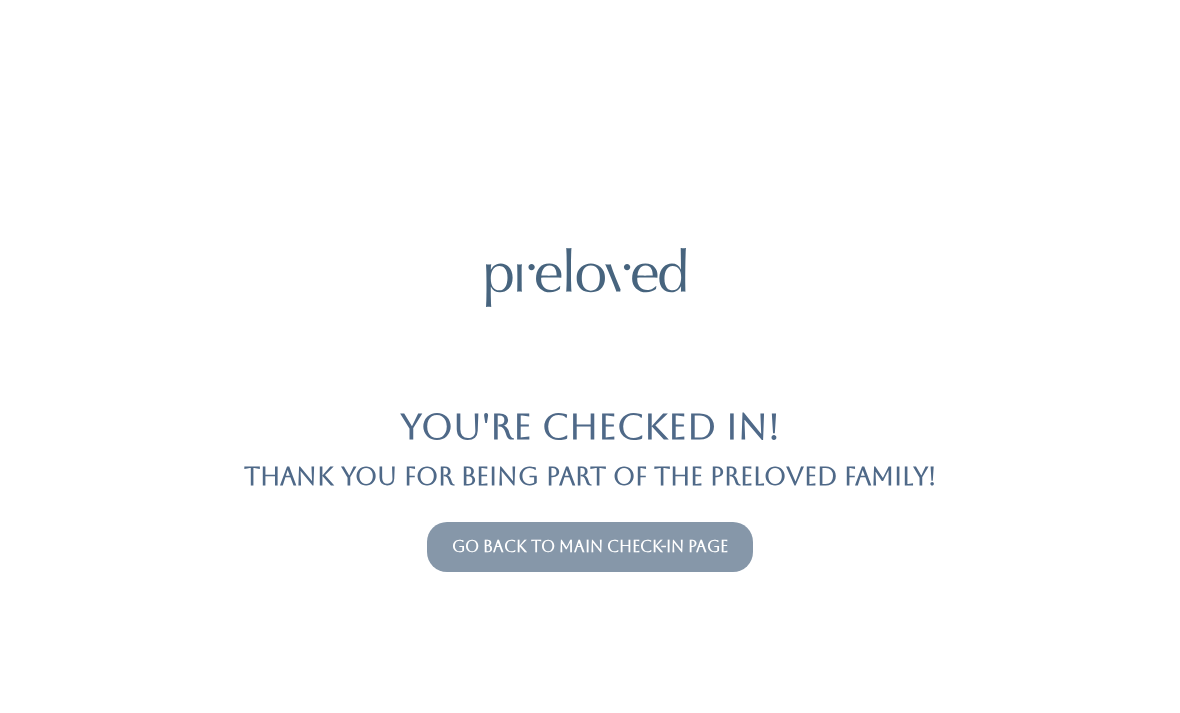 scroll, scrollTop: 0, scrollLeft: 0, axis: both 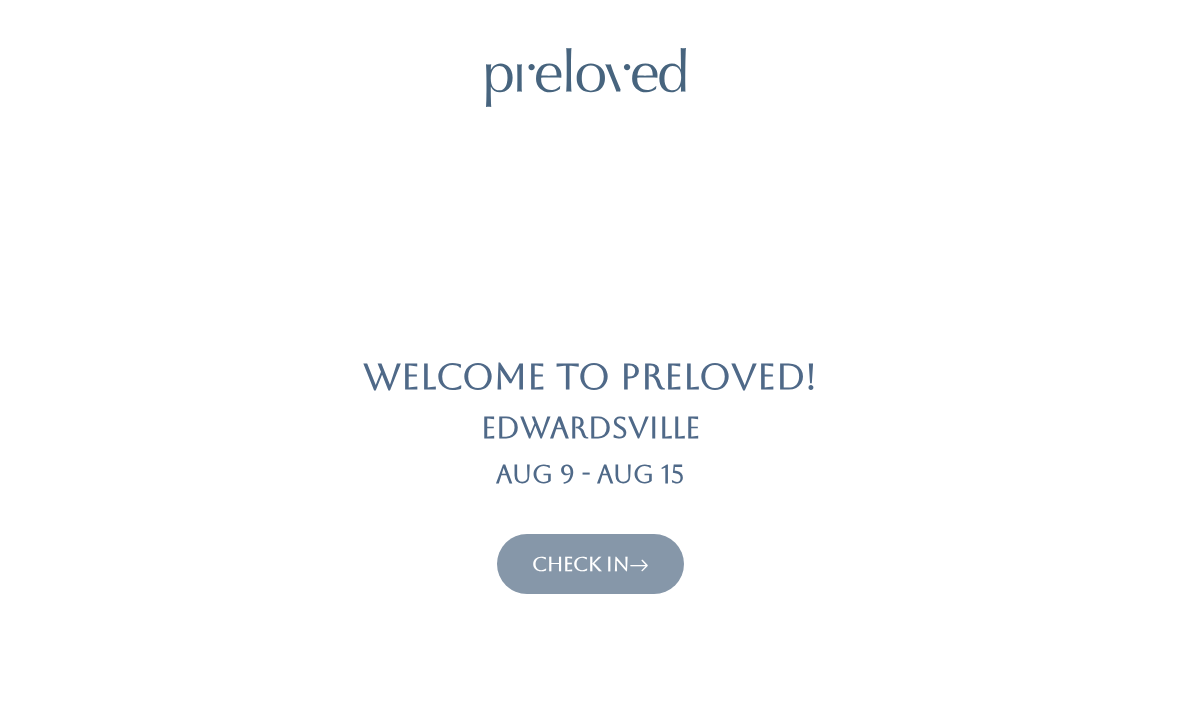 click on "Check In" at bounding box center (590, 564) 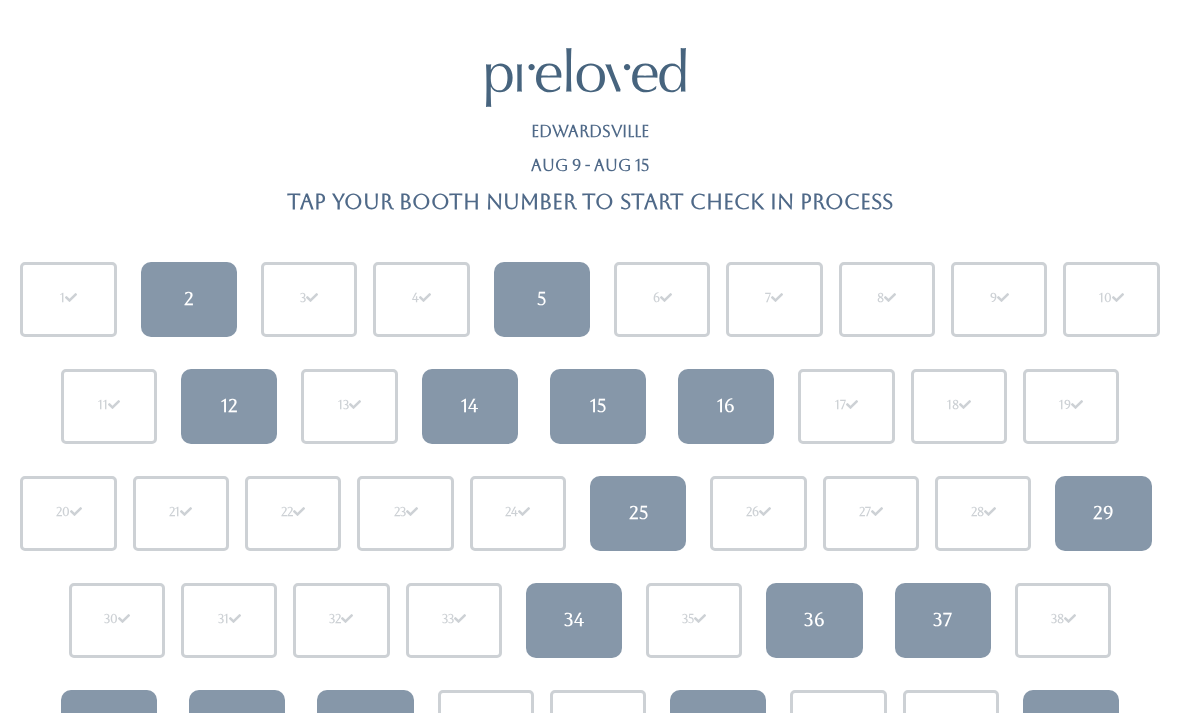 scroll, scrollTop: 0, scrollLeft: 0, axis: both 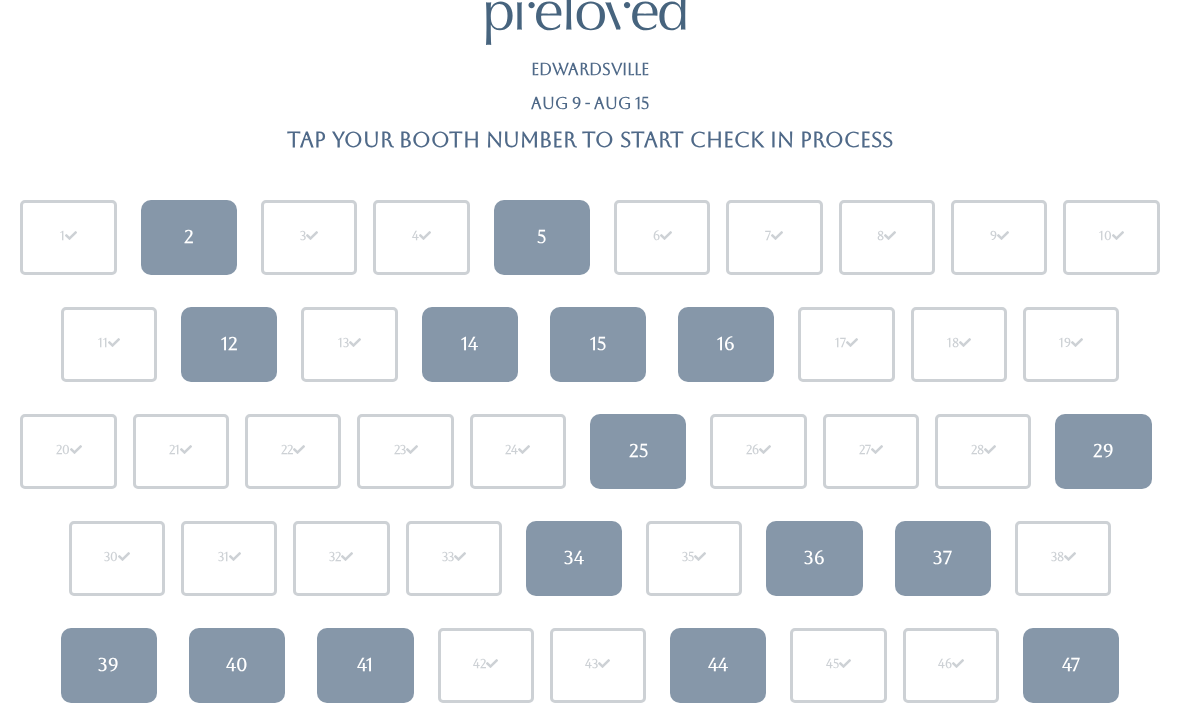 click on "44" at bounding box center (718, 665) 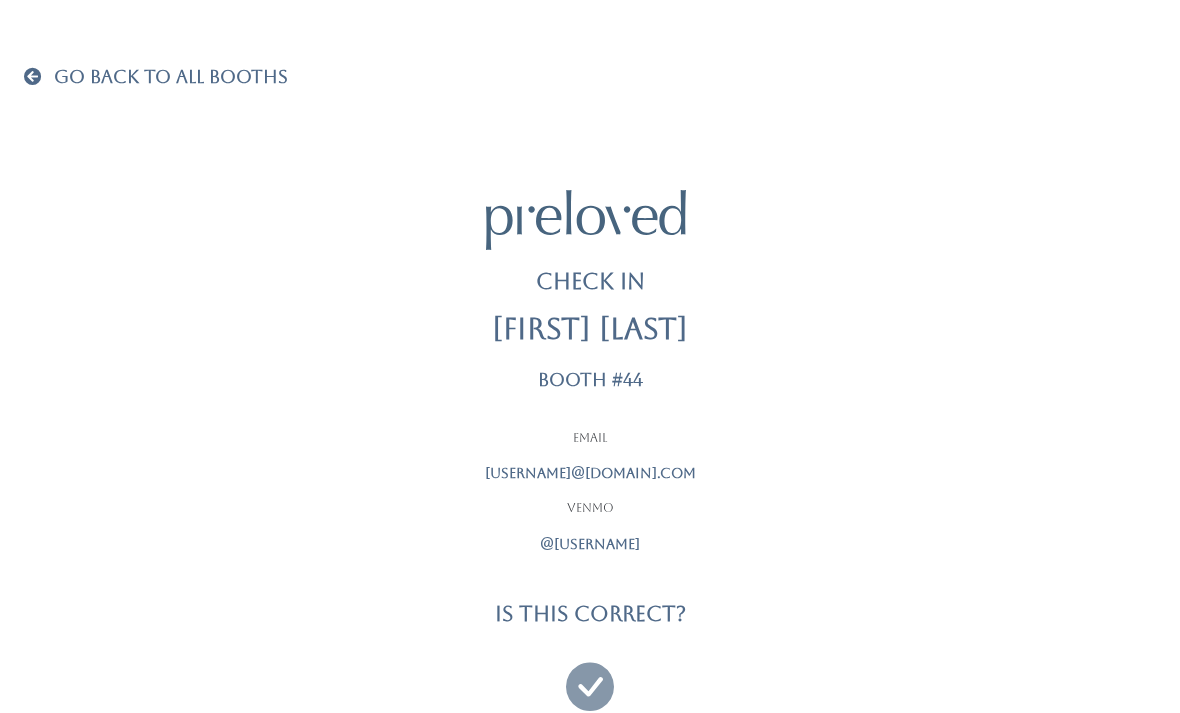 scroll, scrollTop: 0, scrollLeft: 0, axis: both 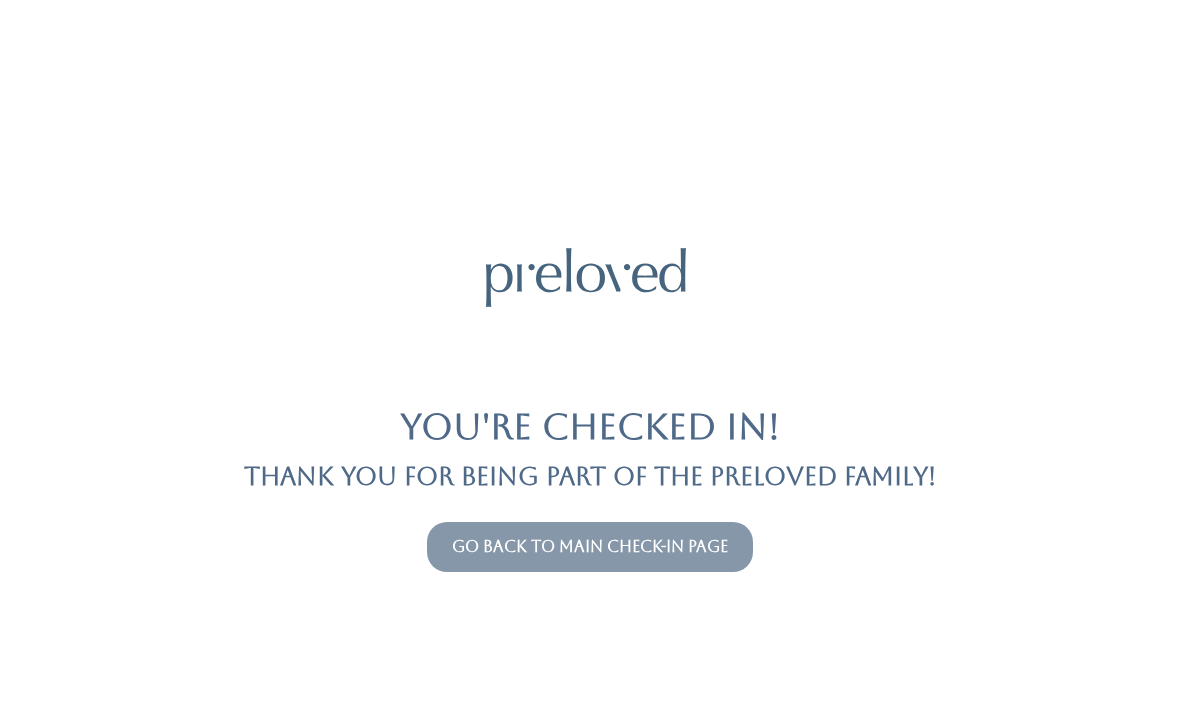 click on "Go back to main check-in page" at bounding box center (590, 546) 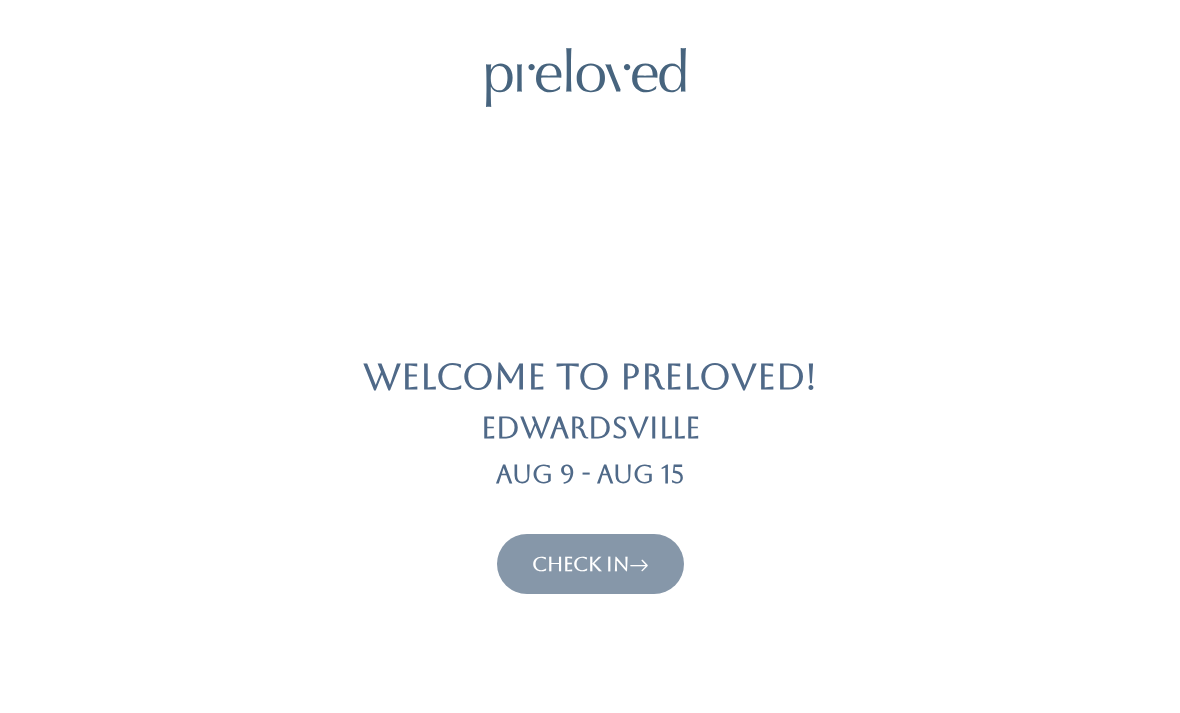 scroll, scrollTop: 0, scrollLeft: 0, axis: both 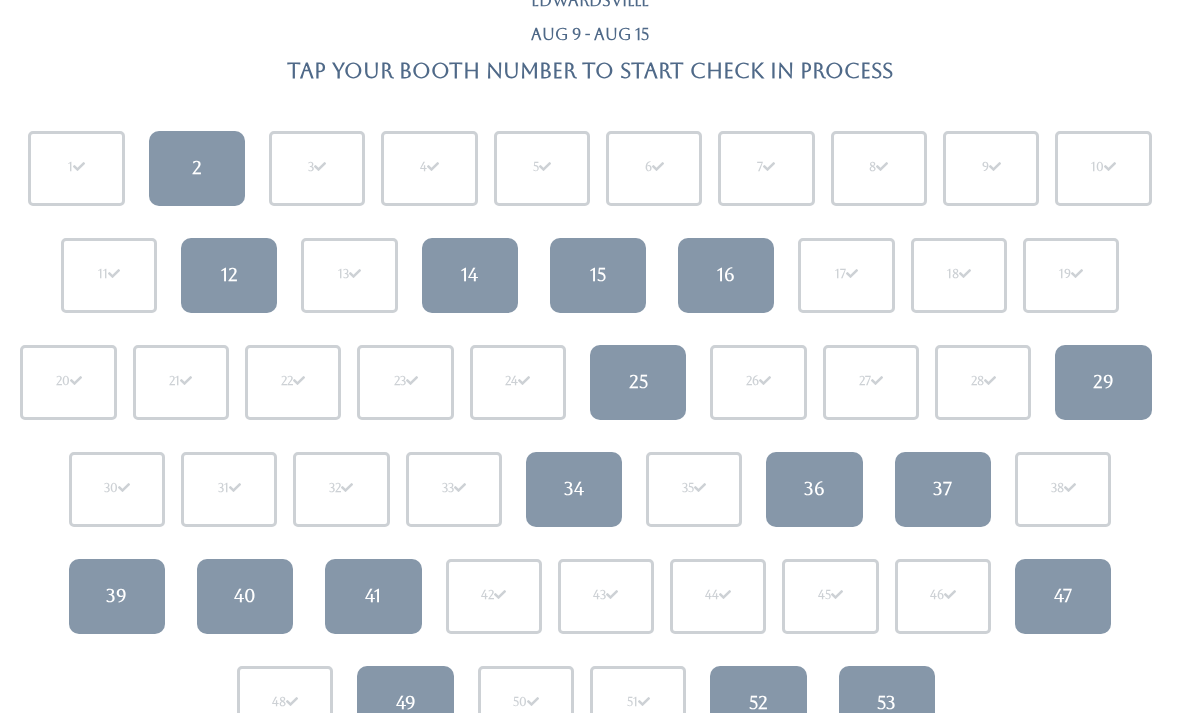 click on "36" at bounding box center [814, 489] 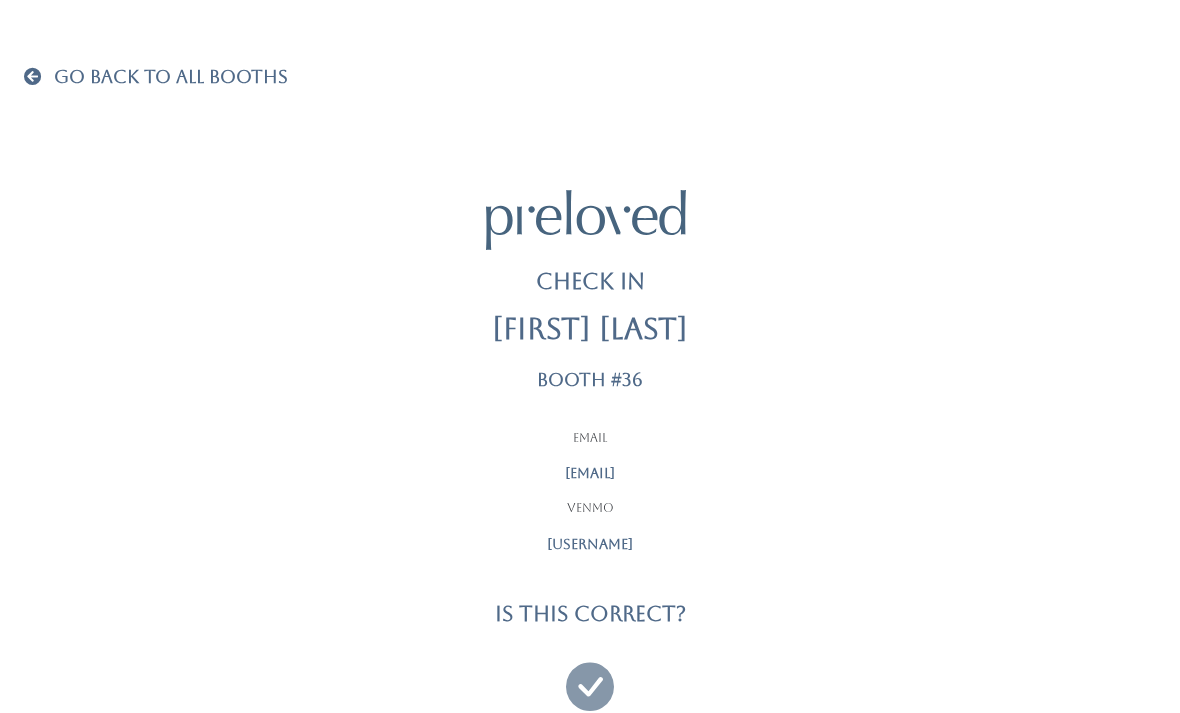 scroll, scrollTop: 0, scrollLeft: 0, axis: both 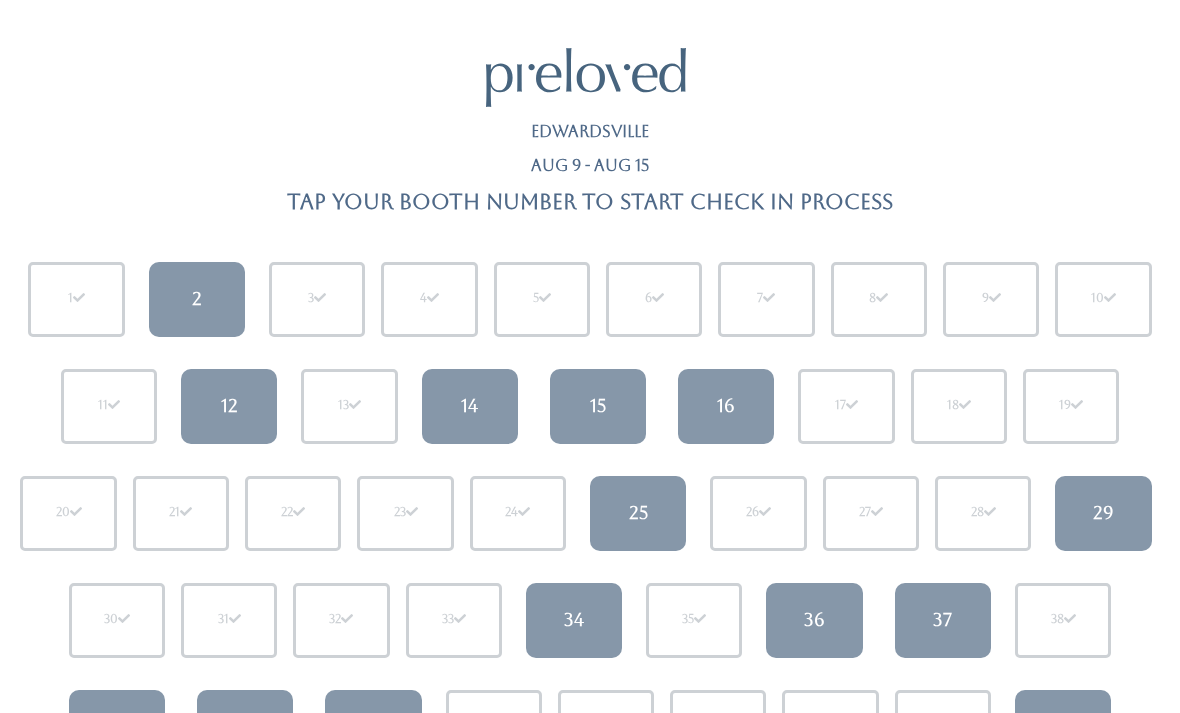 click on "37" at bounding box center [942, 620] 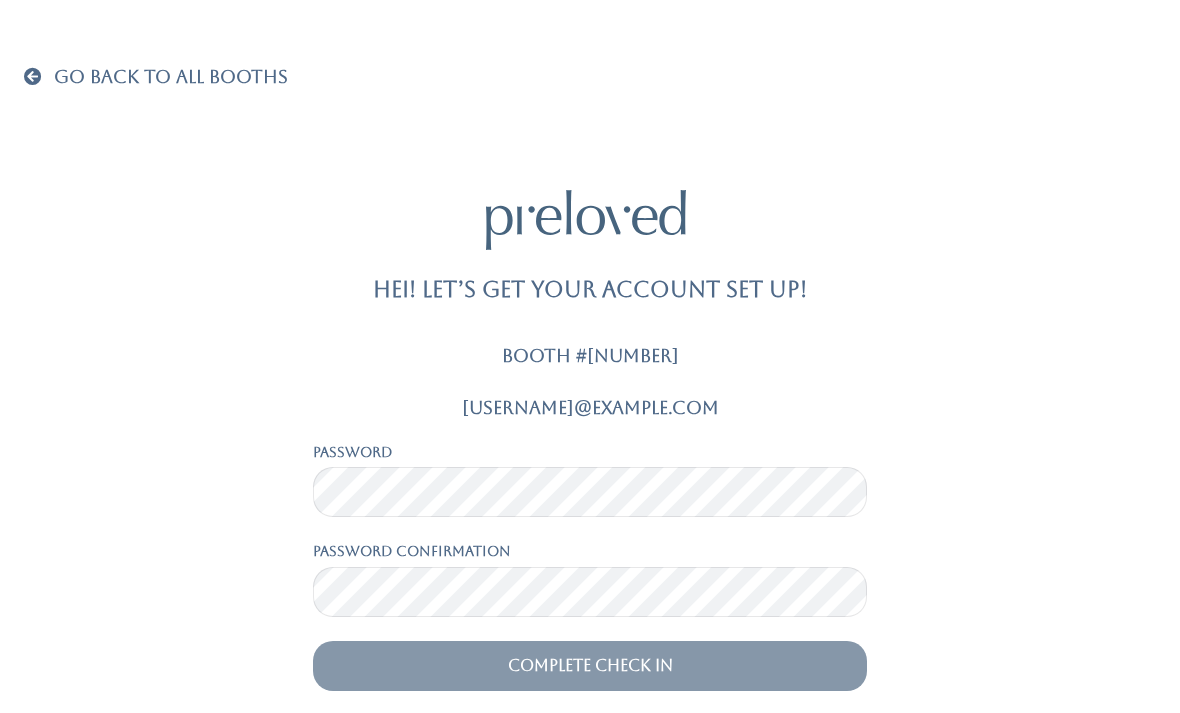 scroll, scrollTop: 0, scrollLeft: 0, axis: both 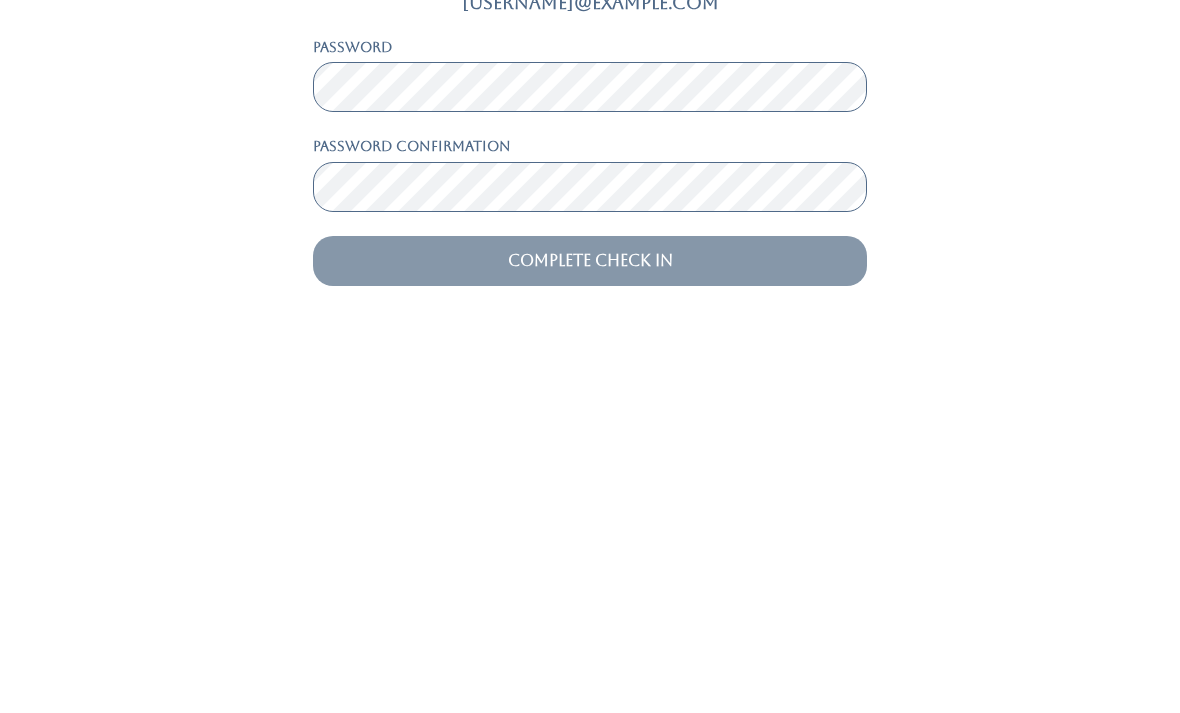 click on "Complete Check In" at bounding box center (590, 640) 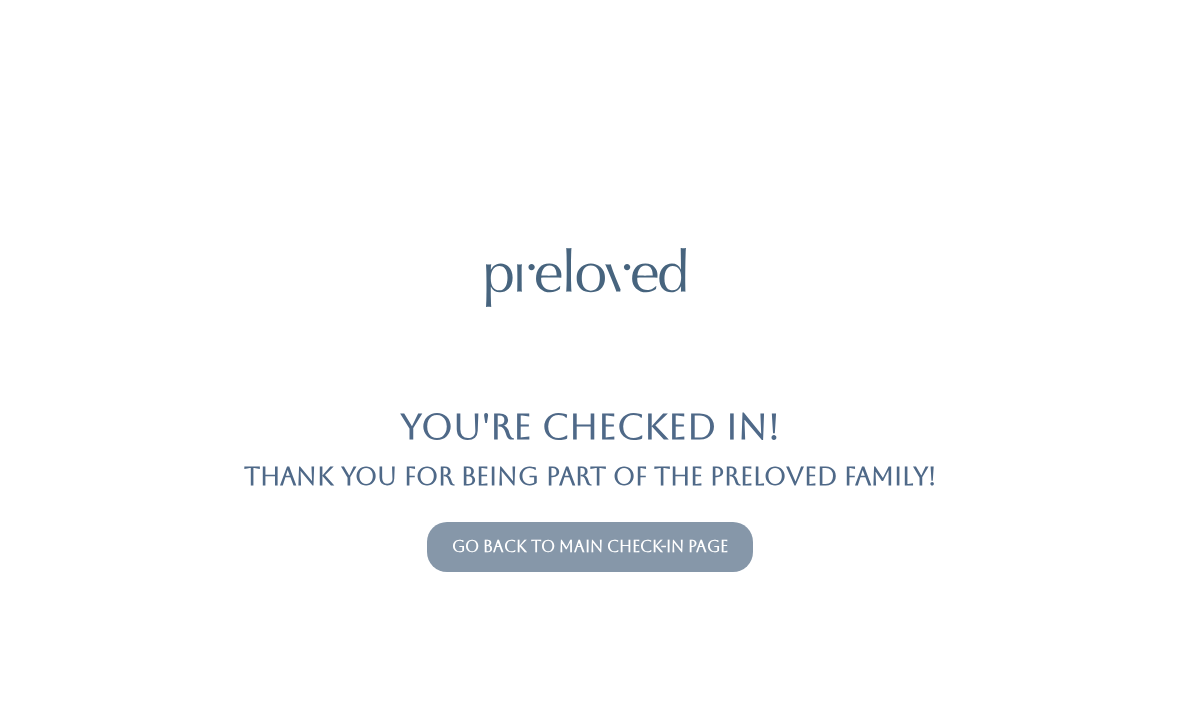 scroll, scrollTop: 0, scrollLeft: 0, axis: both 